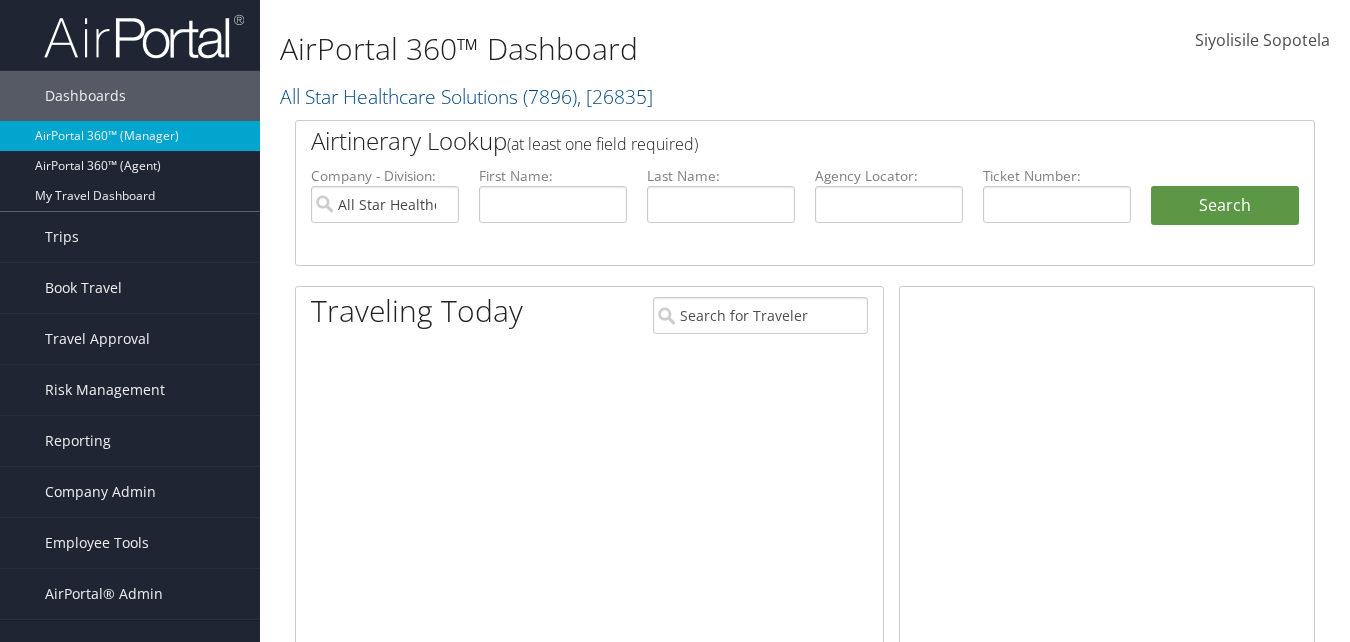 scroll, scrollTop: 0, scrollLeft: 0, axis: both 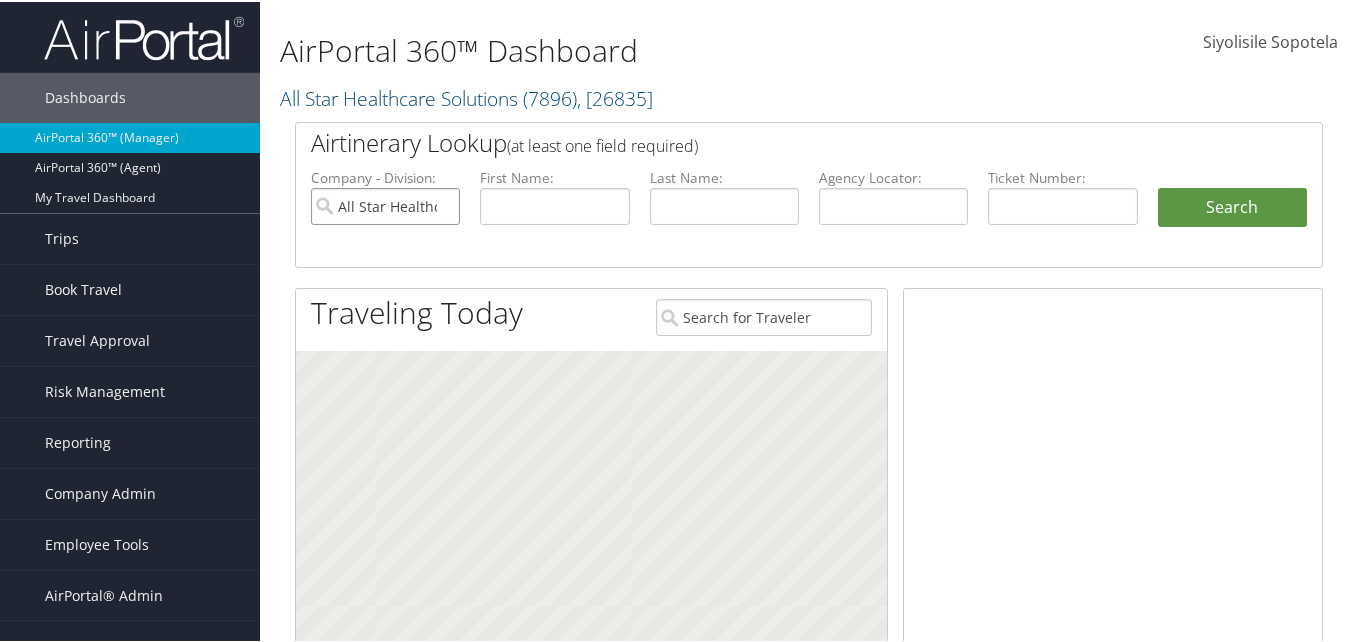 click on "All Star Healthcare Solutions" at bounding box center [385, 204] 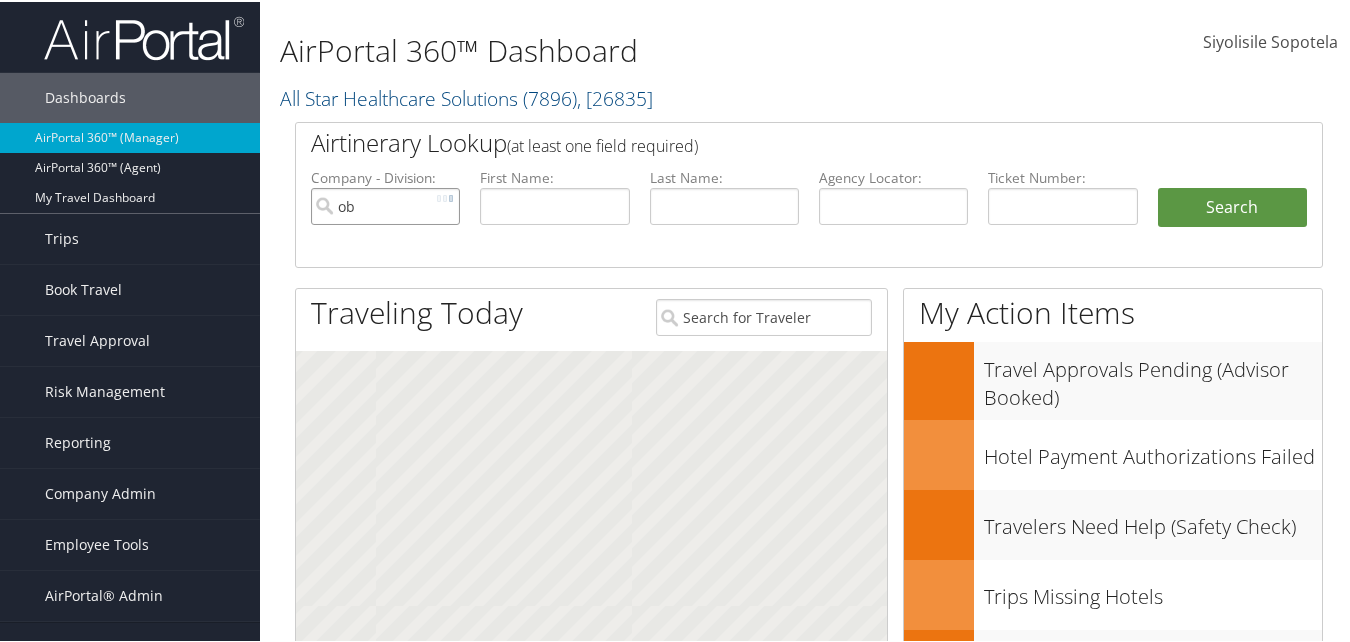 type on "ob" 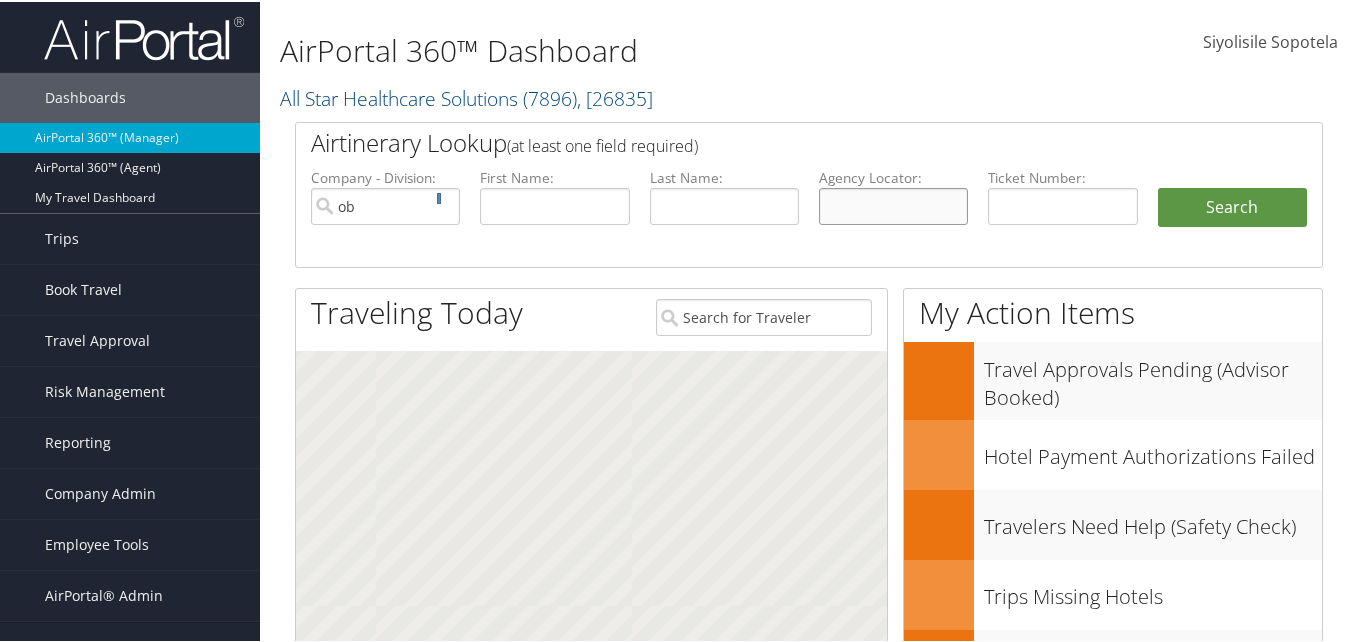 click at bounding box center (893, 204) 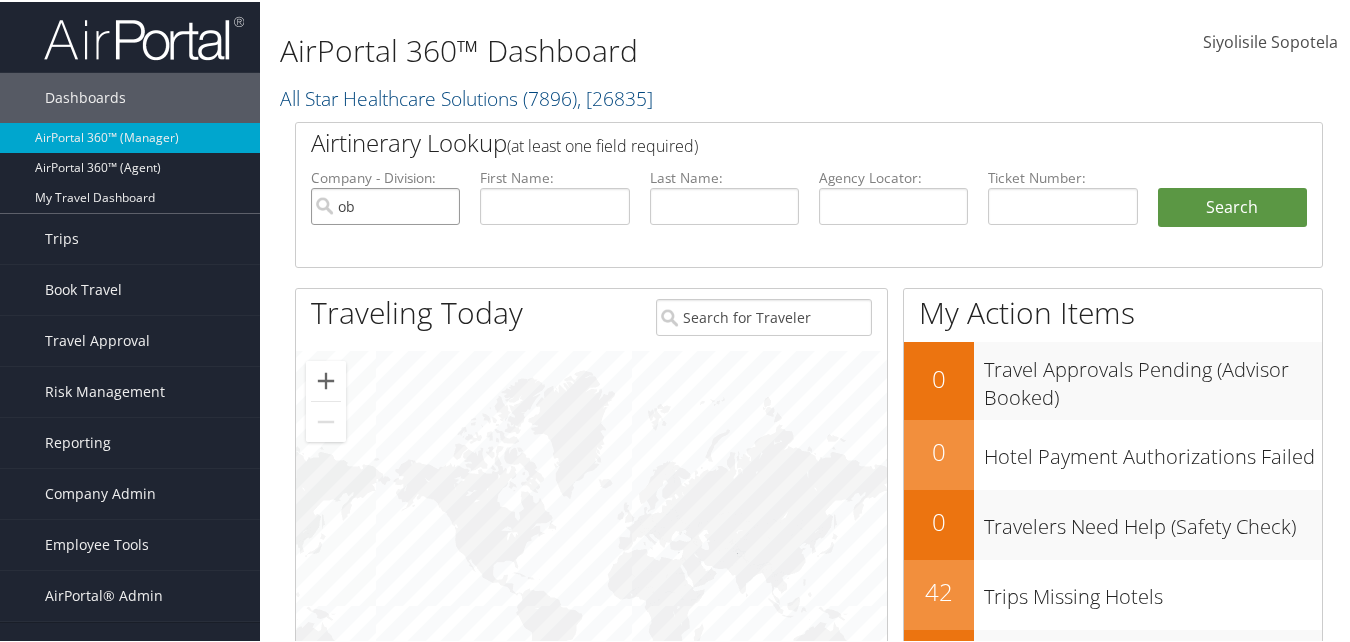click on "ob" at bounding box center (385, 204) 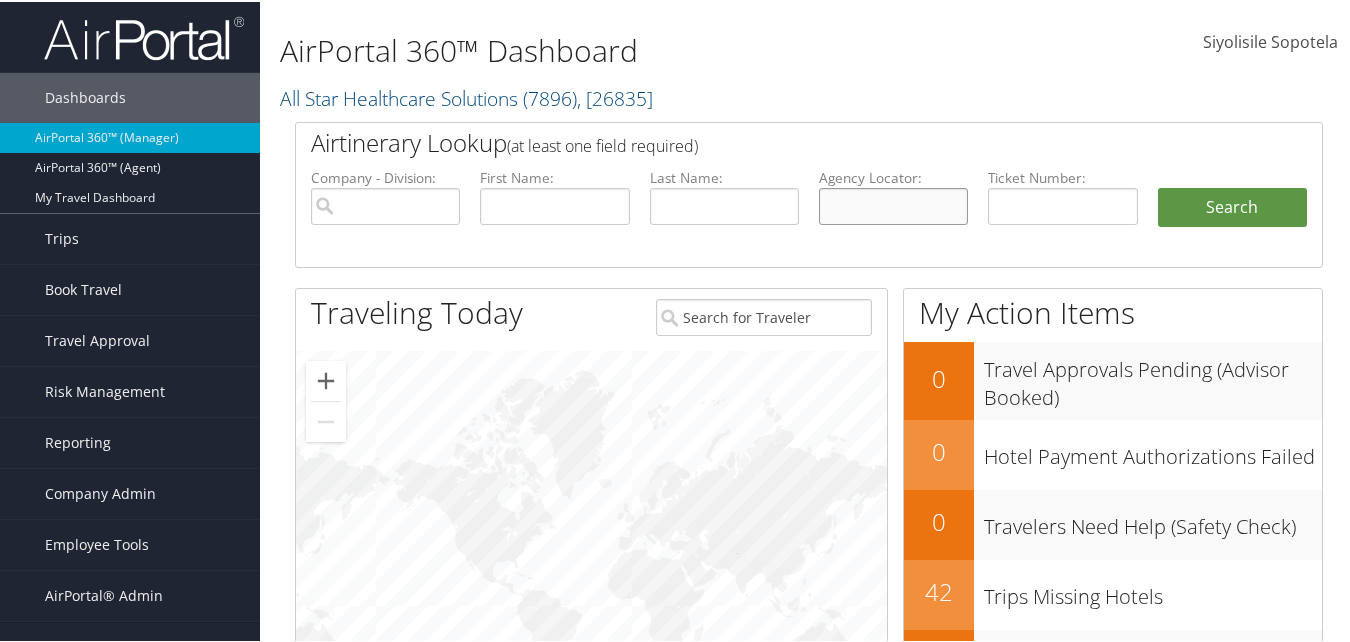 click at bounding box center [893, 204] 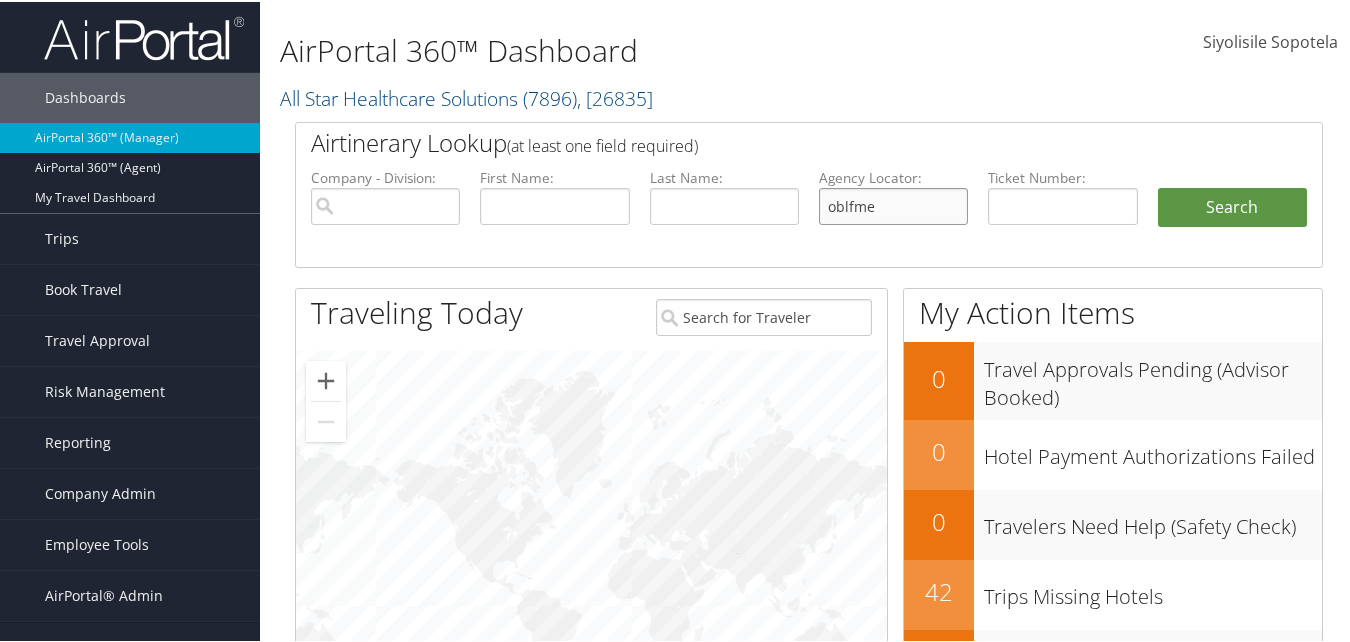 type on "oblfme" 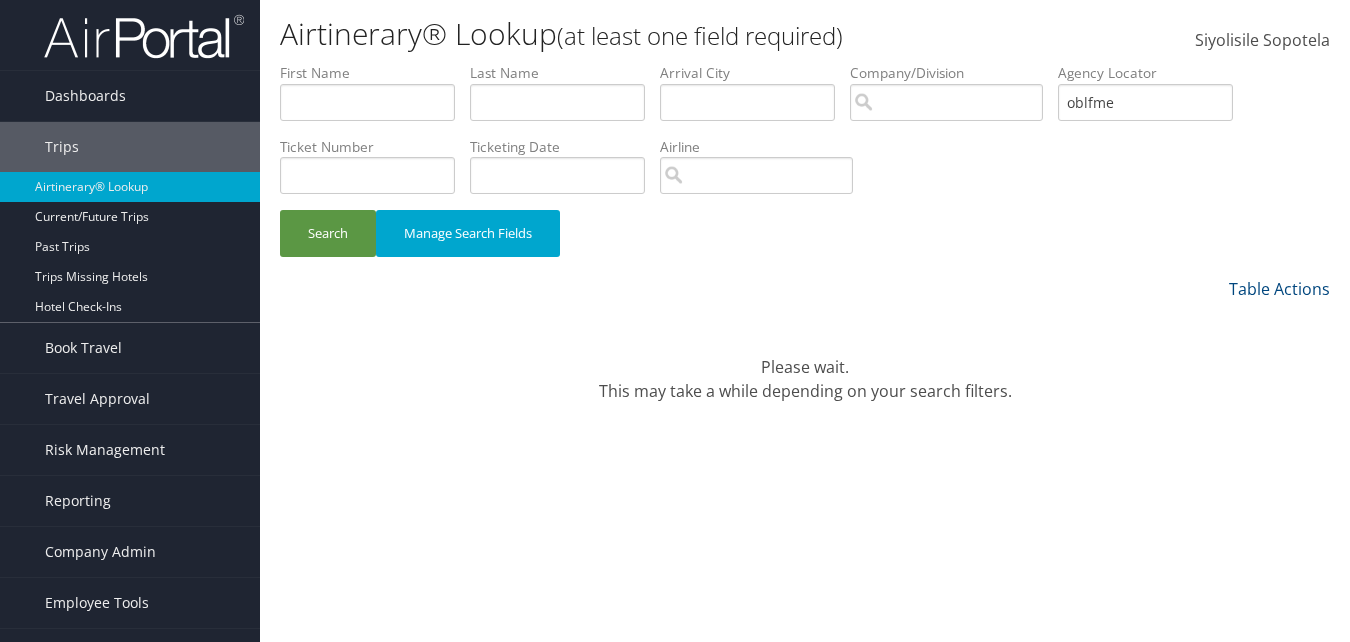 scroll, scrollTop: 0, scrollLeft: 0, axis: both 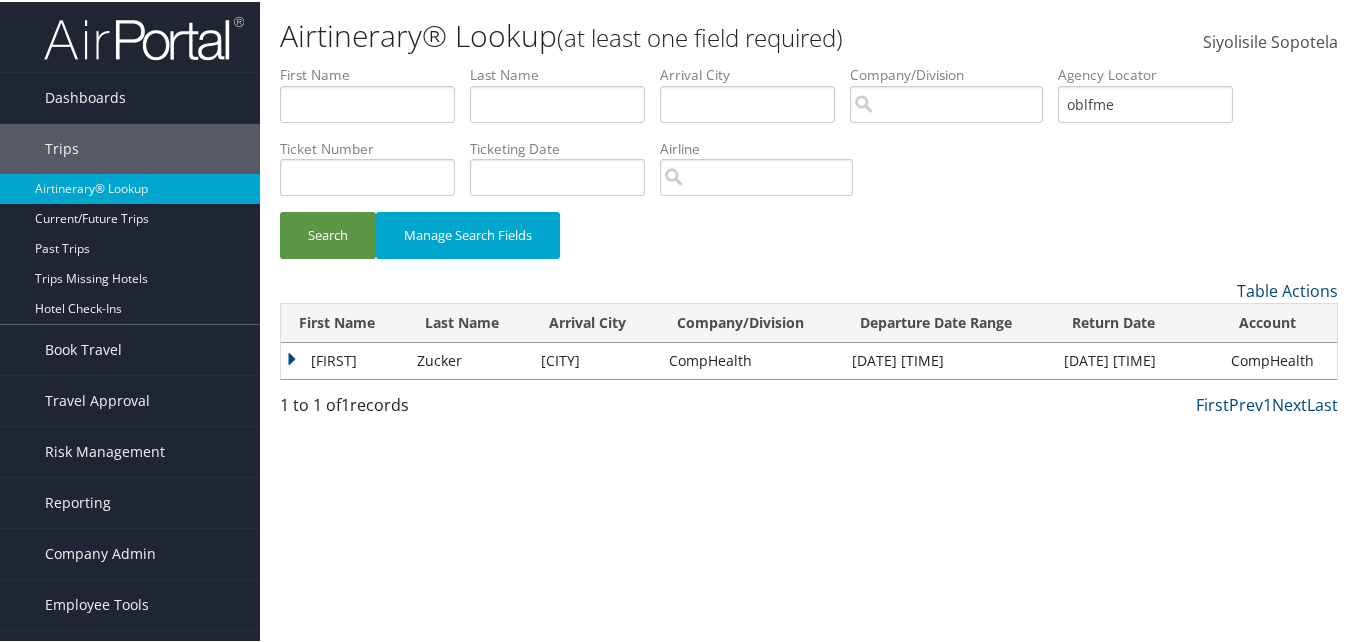 click on "[FIRST]" at bounding box center [344, 359] 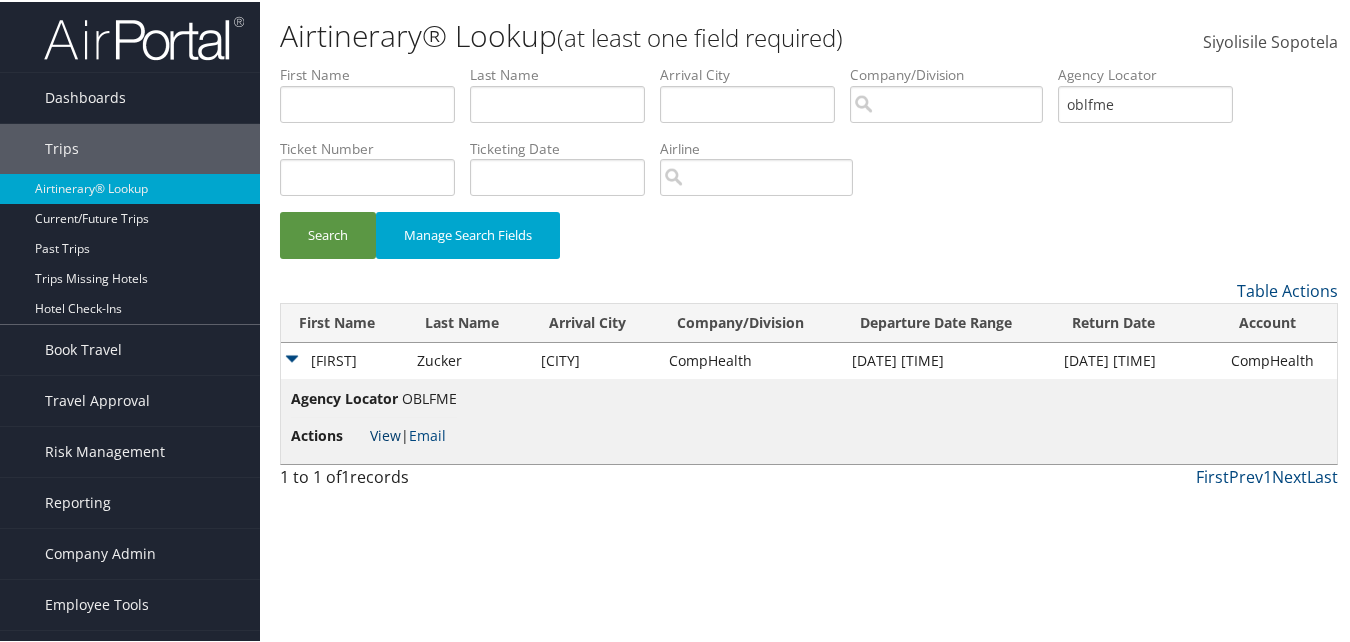 click on "View" at bounding box center [385, 433] 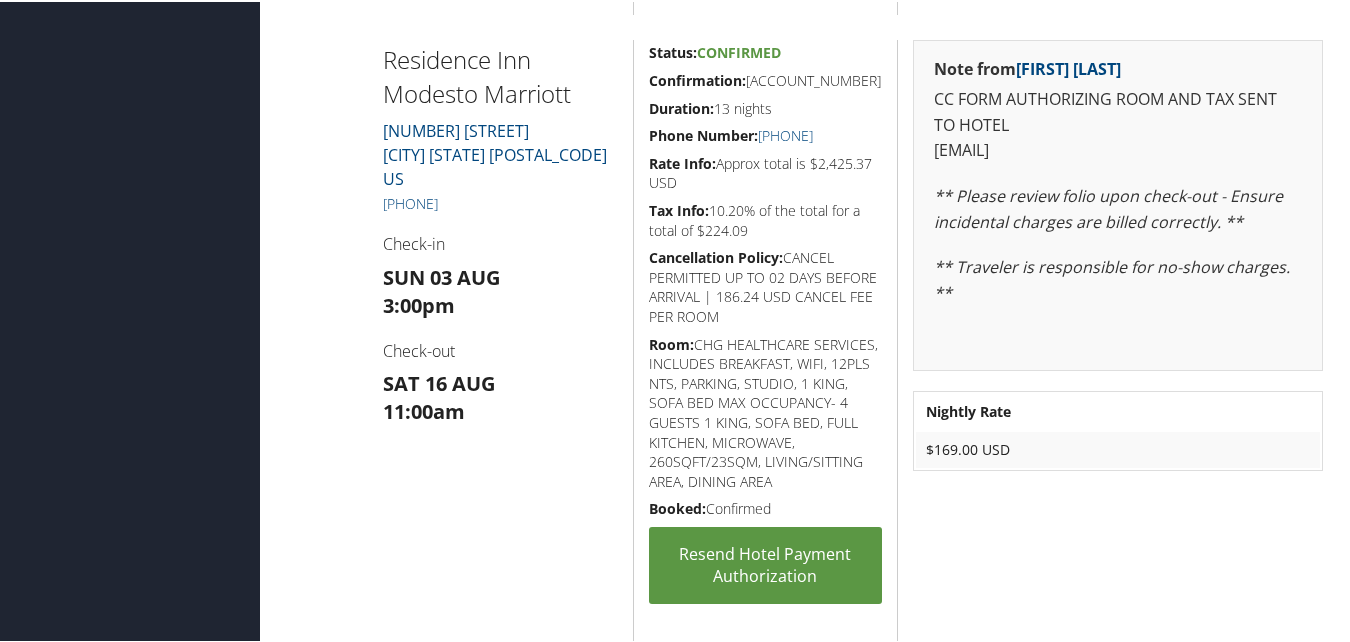 scroll, scrollTop: 1300, scrollLeft: 0, axis: vertical 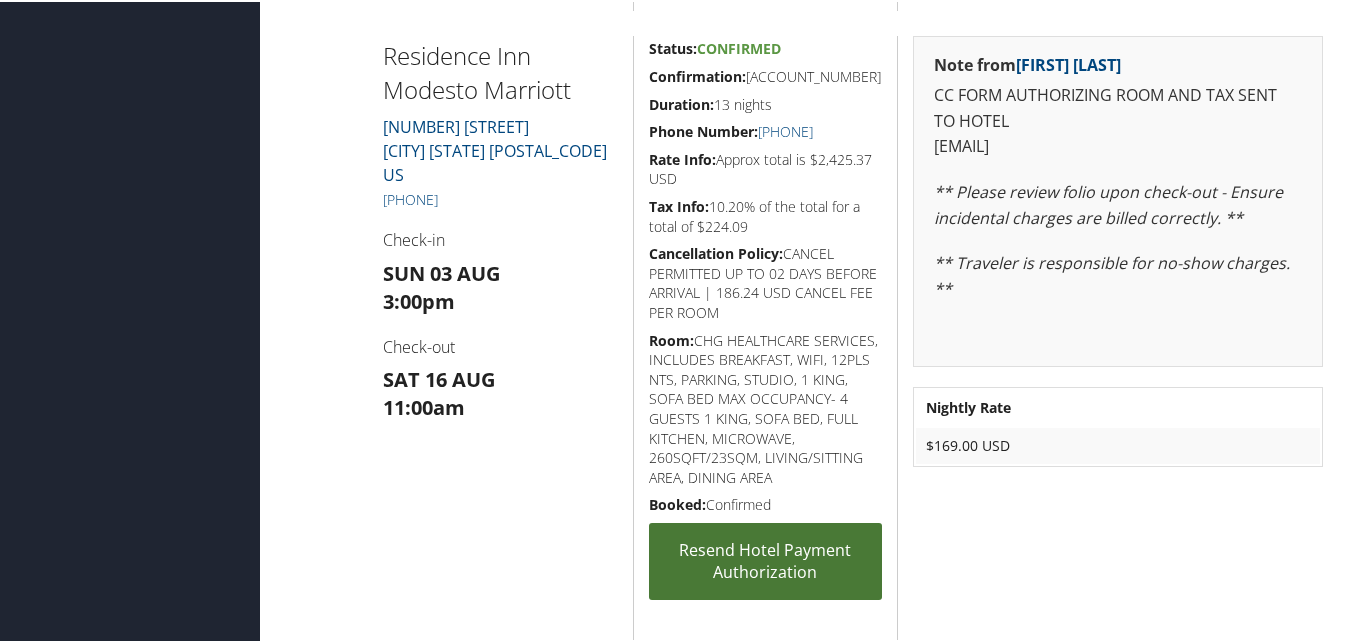 click on "Resend Hotel Payment Authorization" at bounding box center (766, 559) 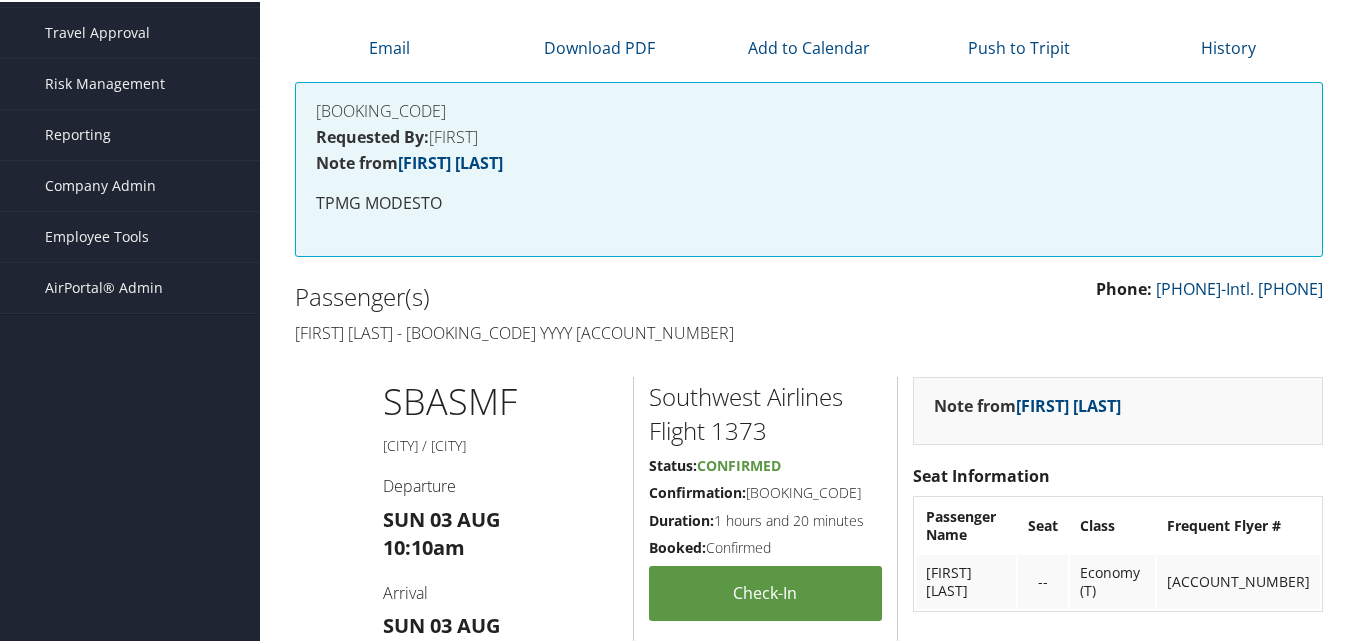 scroll, scrollTop: 0, scrollLeft: 0, axis: both 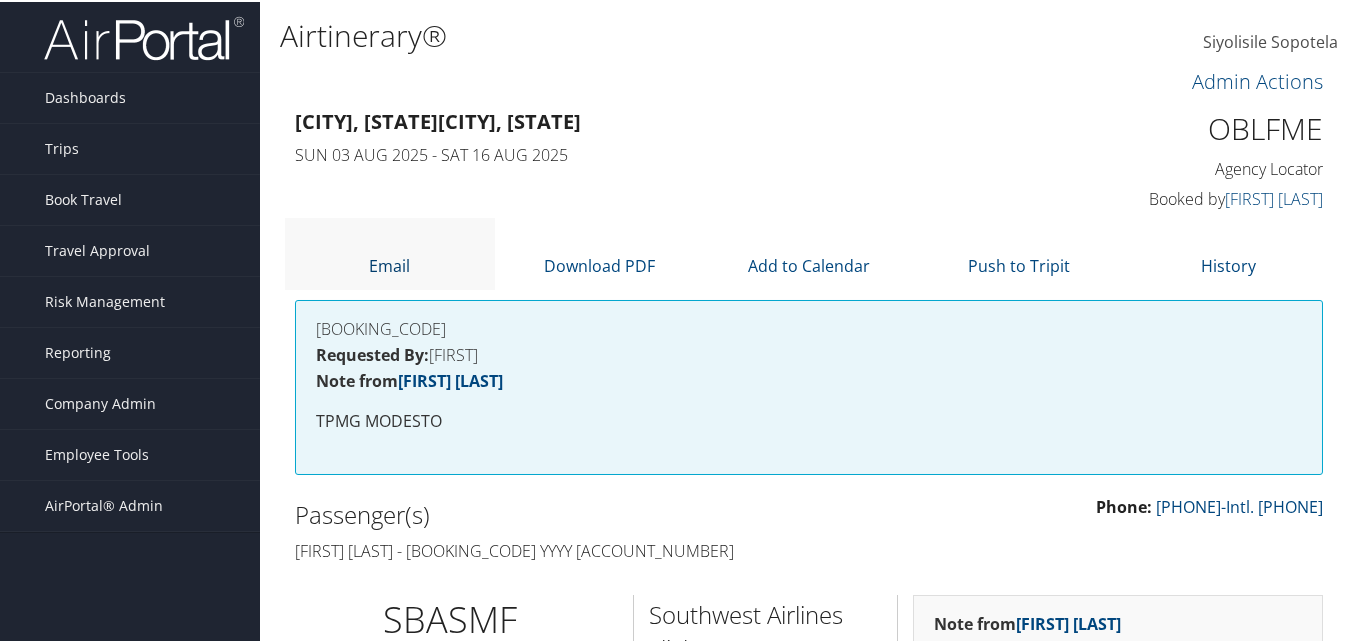 click on "Email" at bounding box center (389, 264) 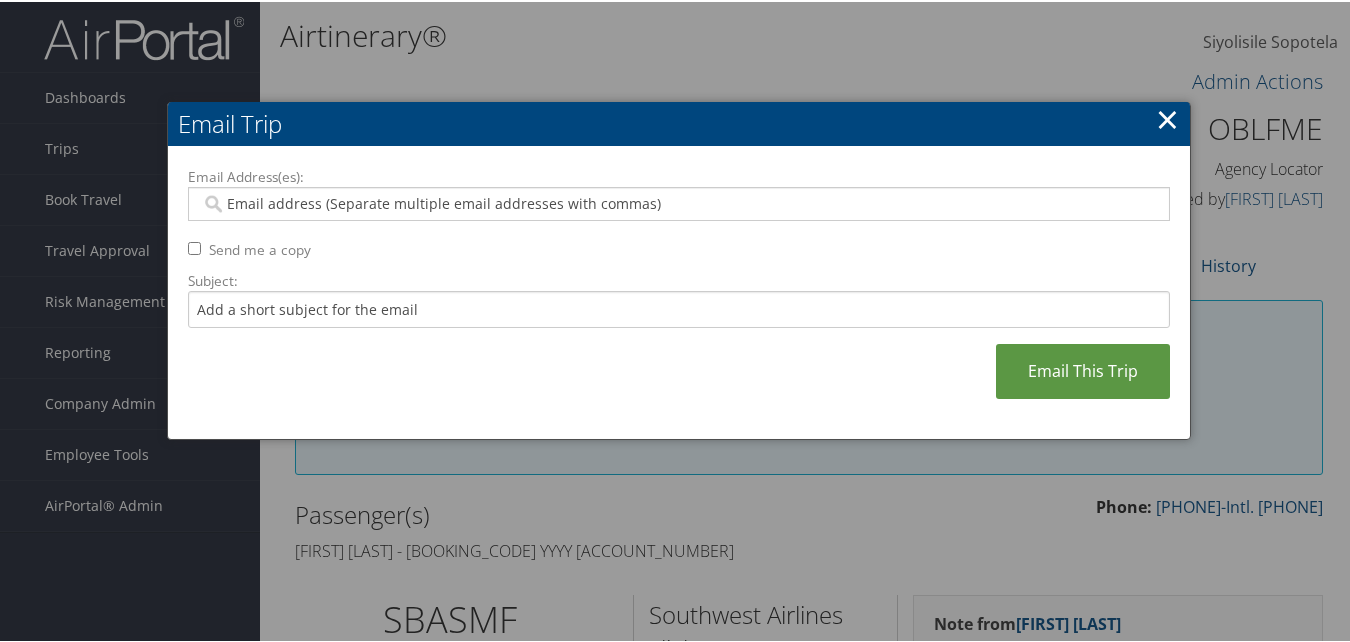 click on "Email Address(es):" at bounding box center (678, 202) 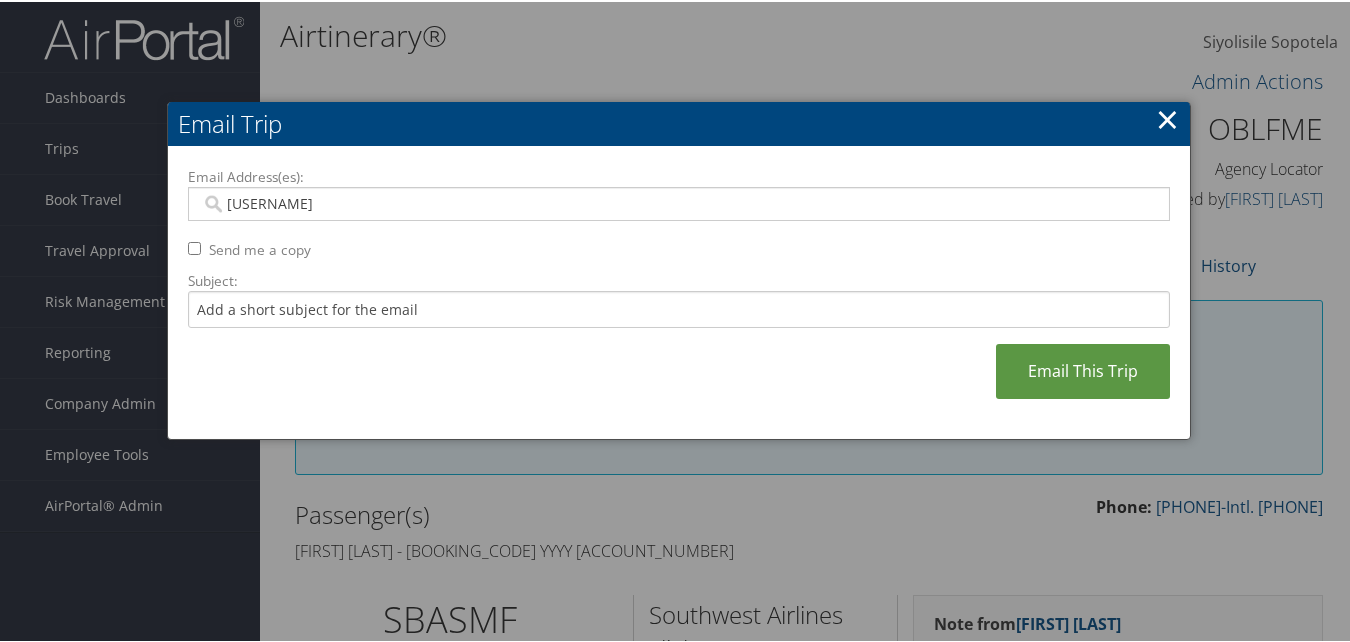type on "jrzucker101@" 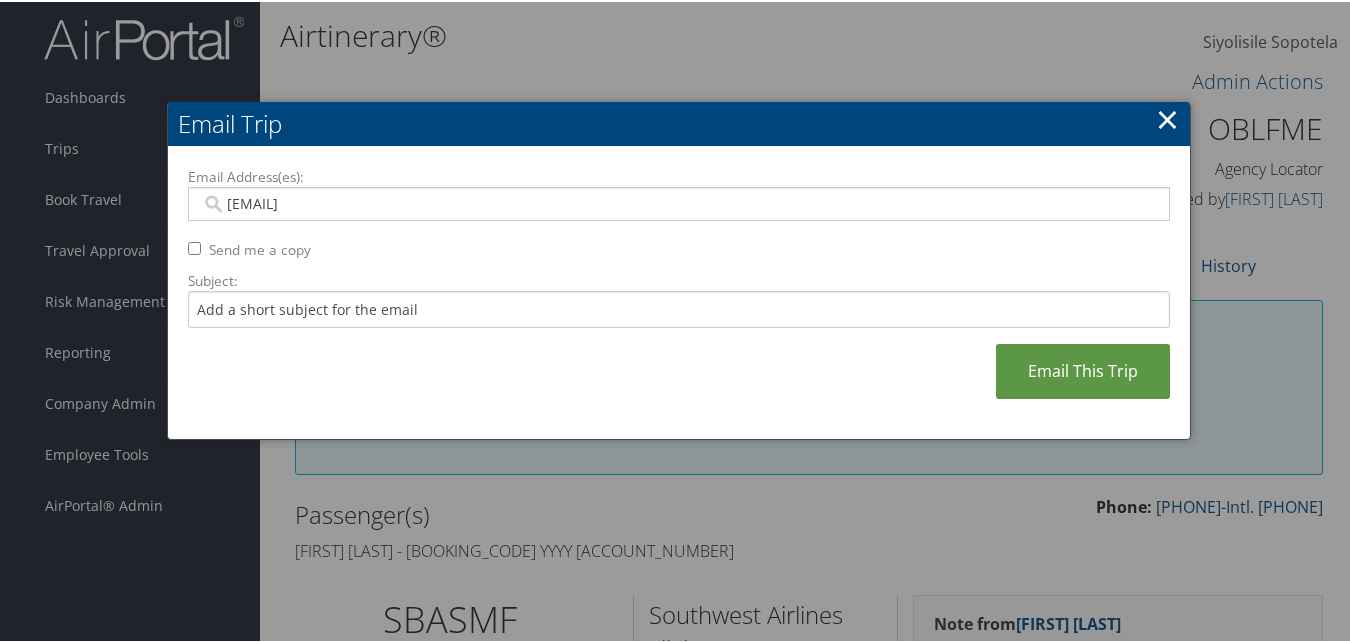 type on "jrzucker101@" 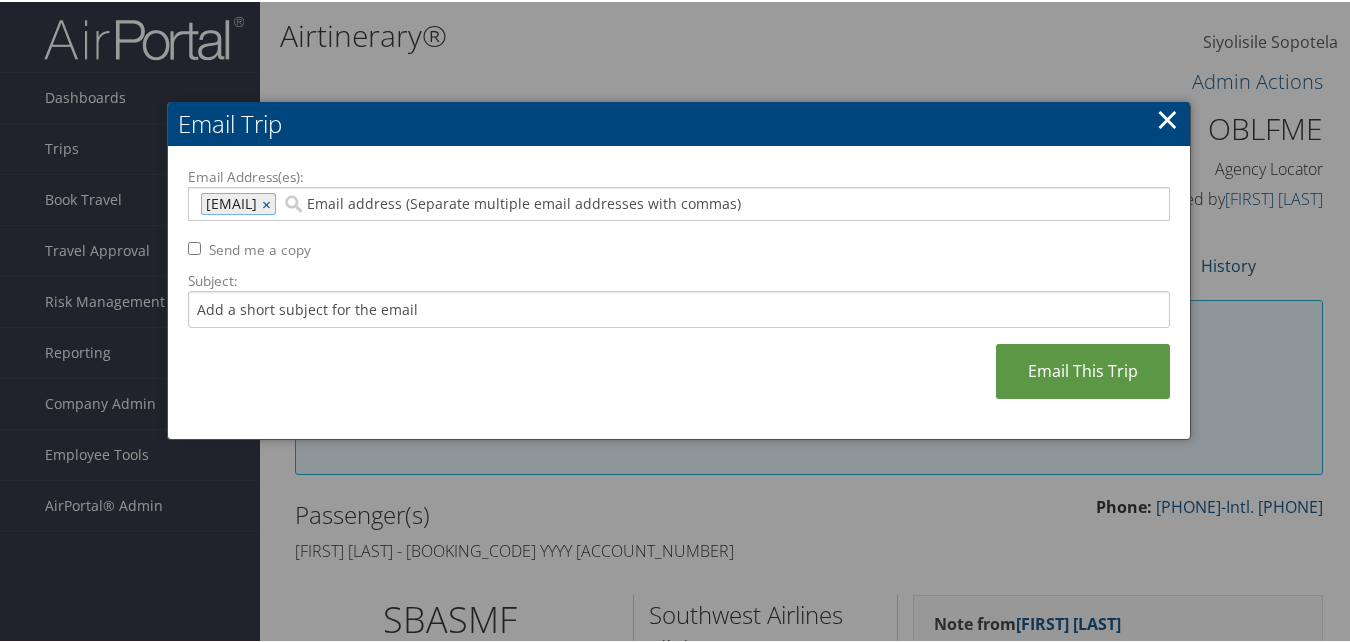 type on "mac.c" 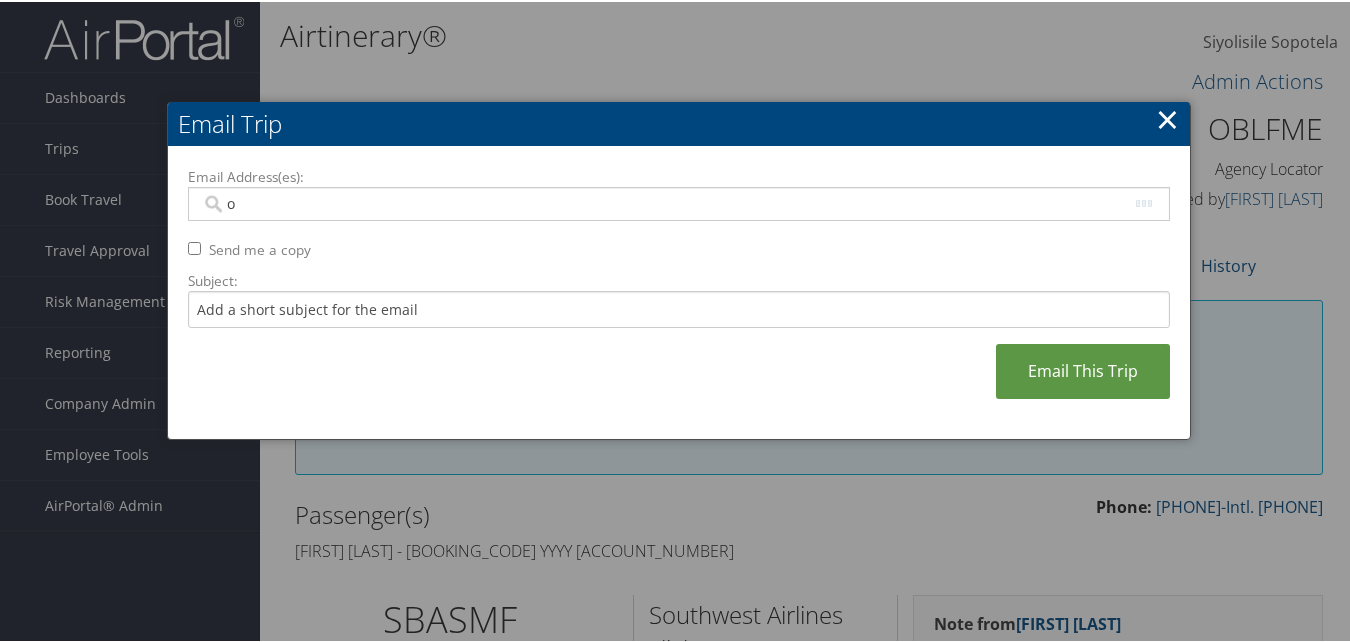 type on "om" 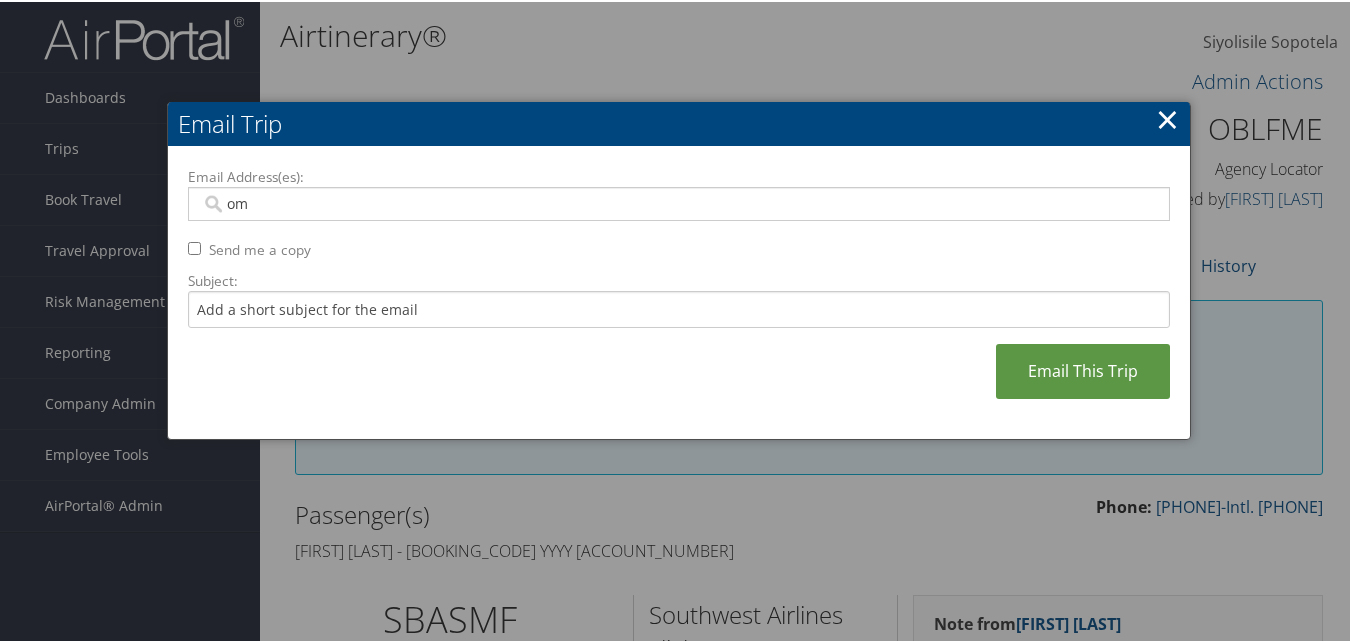 click on "om" at bounding box center (678, 202) 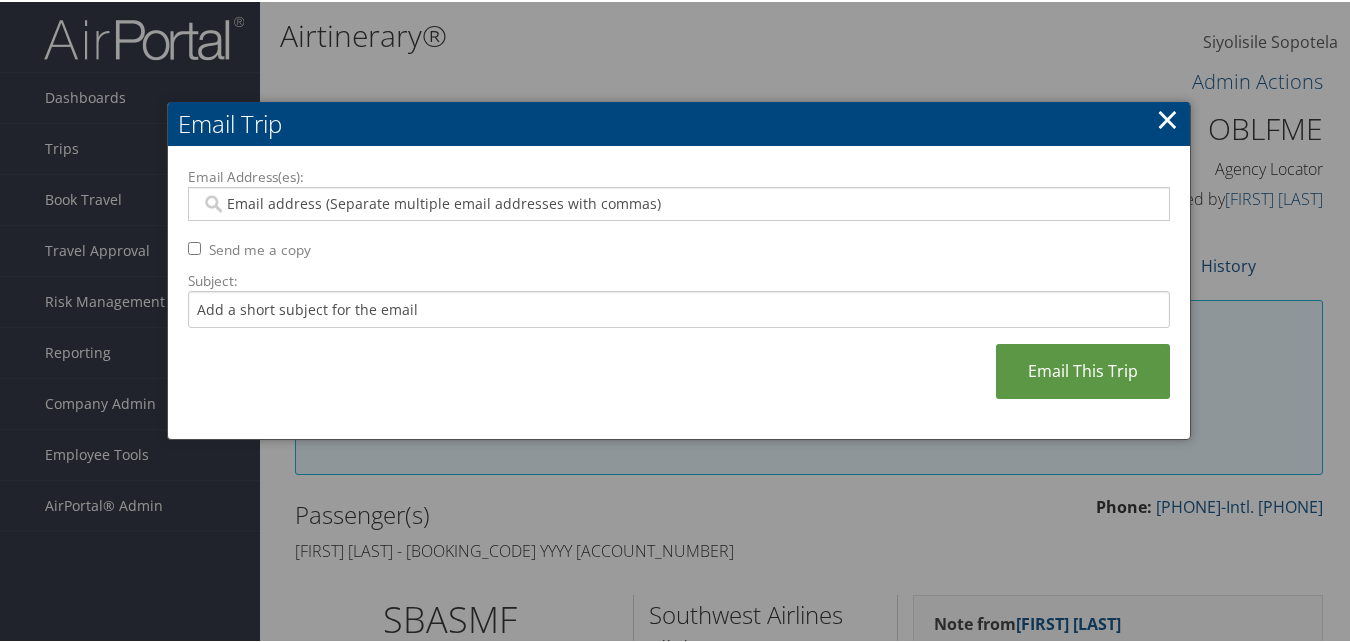 click on "jrzucker101@" at bounding box center [679, 202] 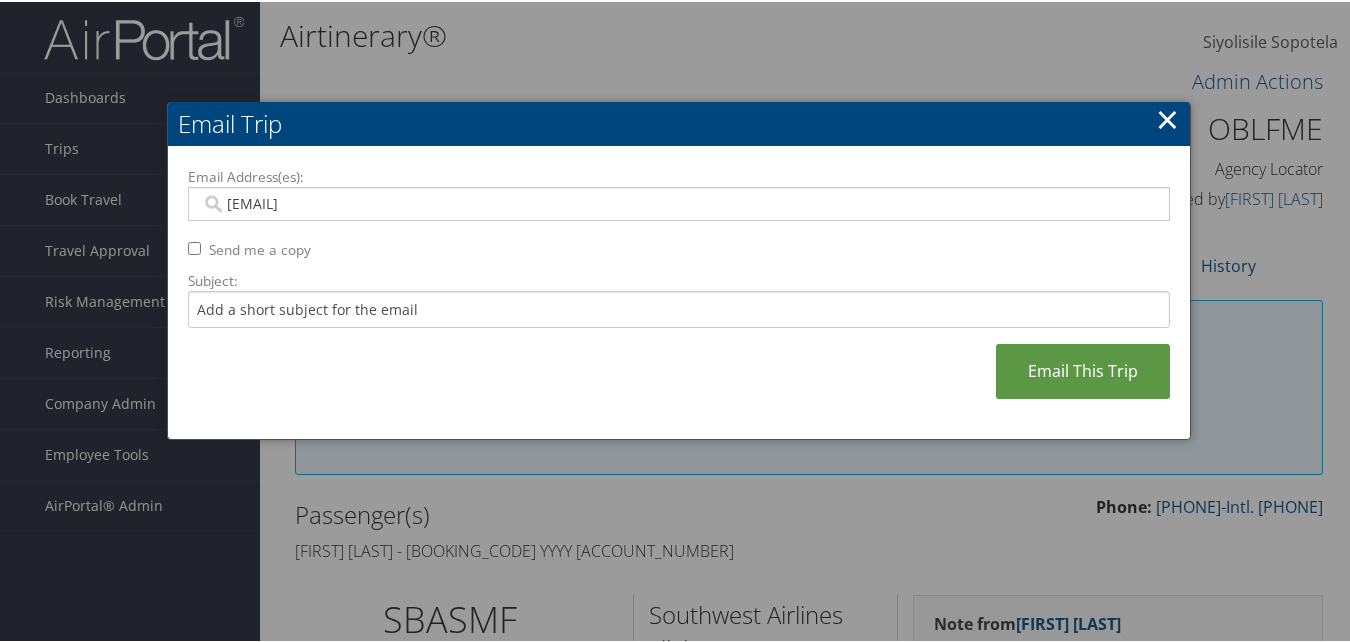 type on "jrzucker101@mac.com" 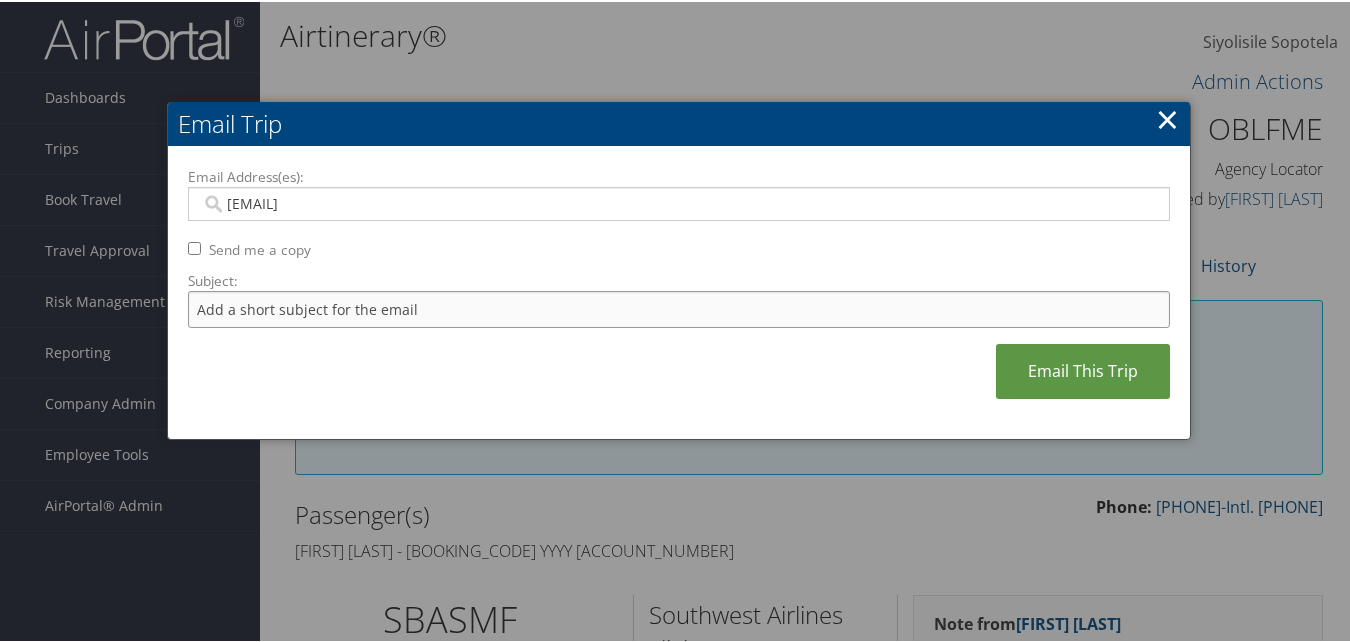 type on "jrzucker101@mac.com" 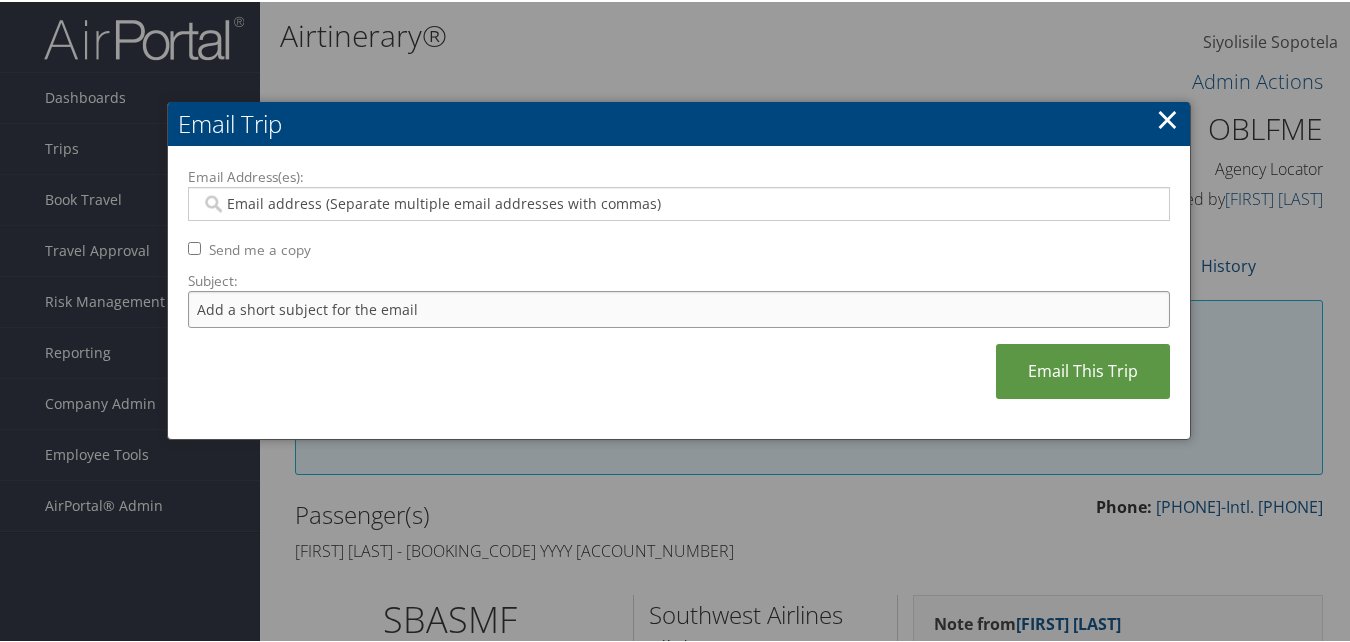 click on "Subject:" at bounding box center [679, 307] 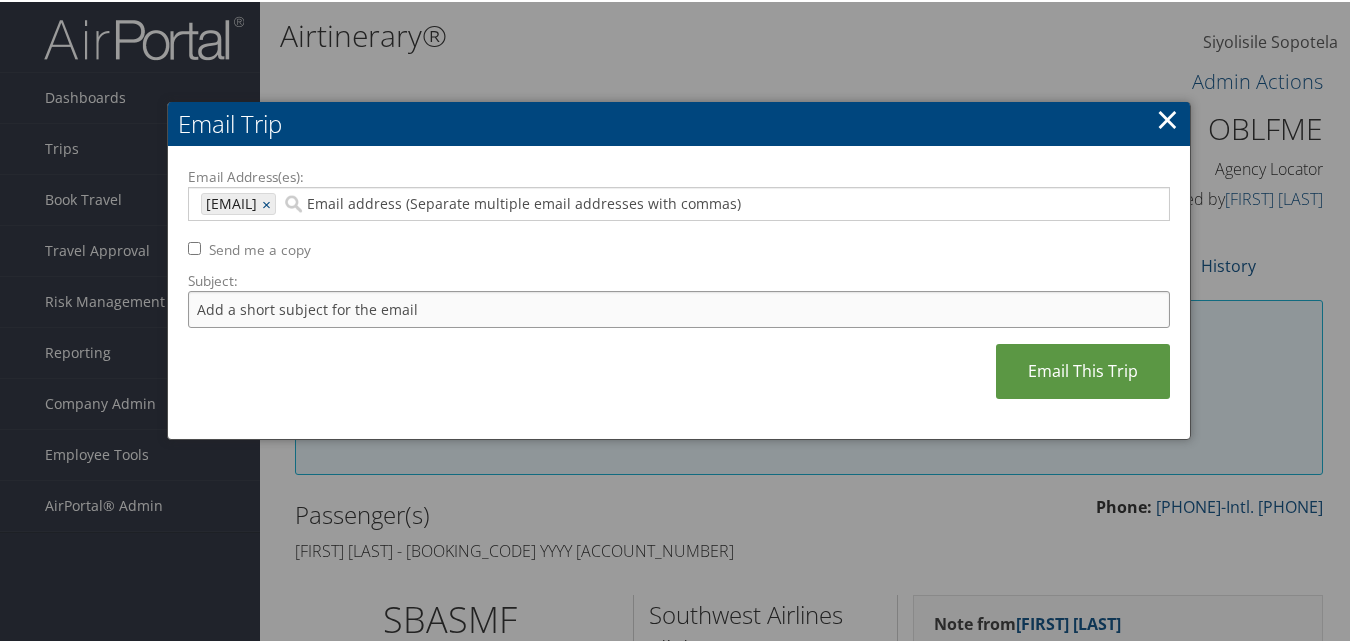 click on "Subject:" at bounding box center [679, 307] 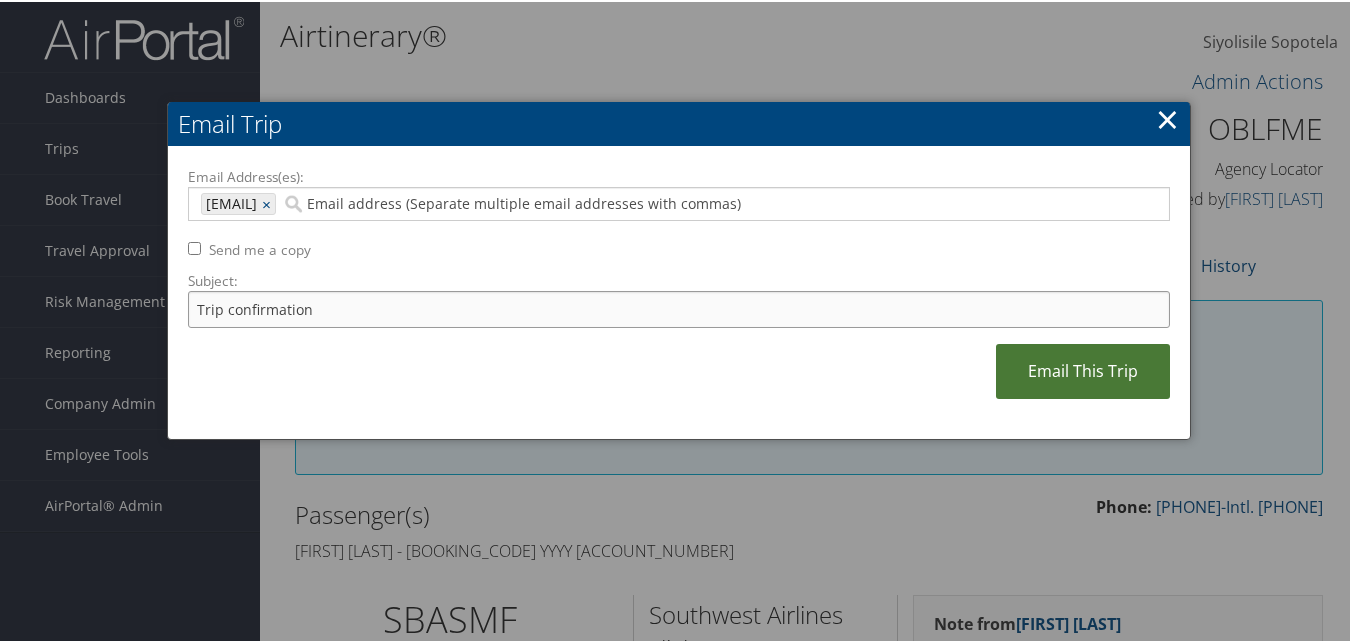 type on "Trip confirmation" 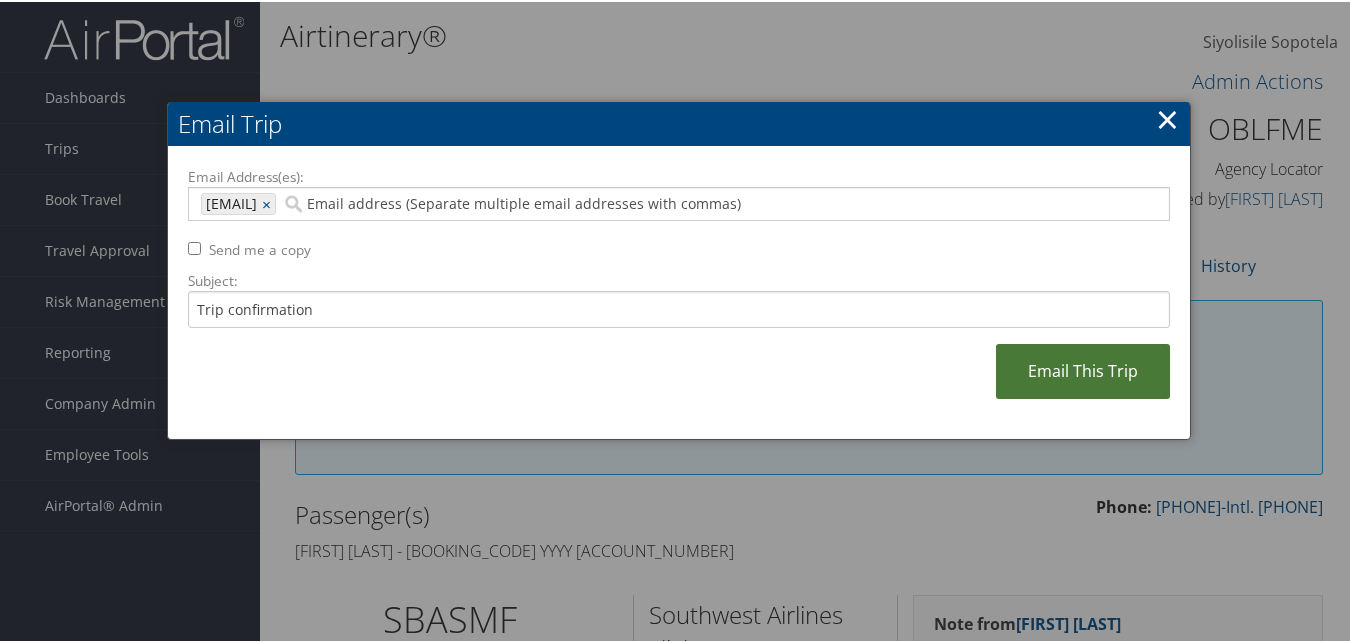 click on "Email This Trip" at bounding box center (1083, 369) 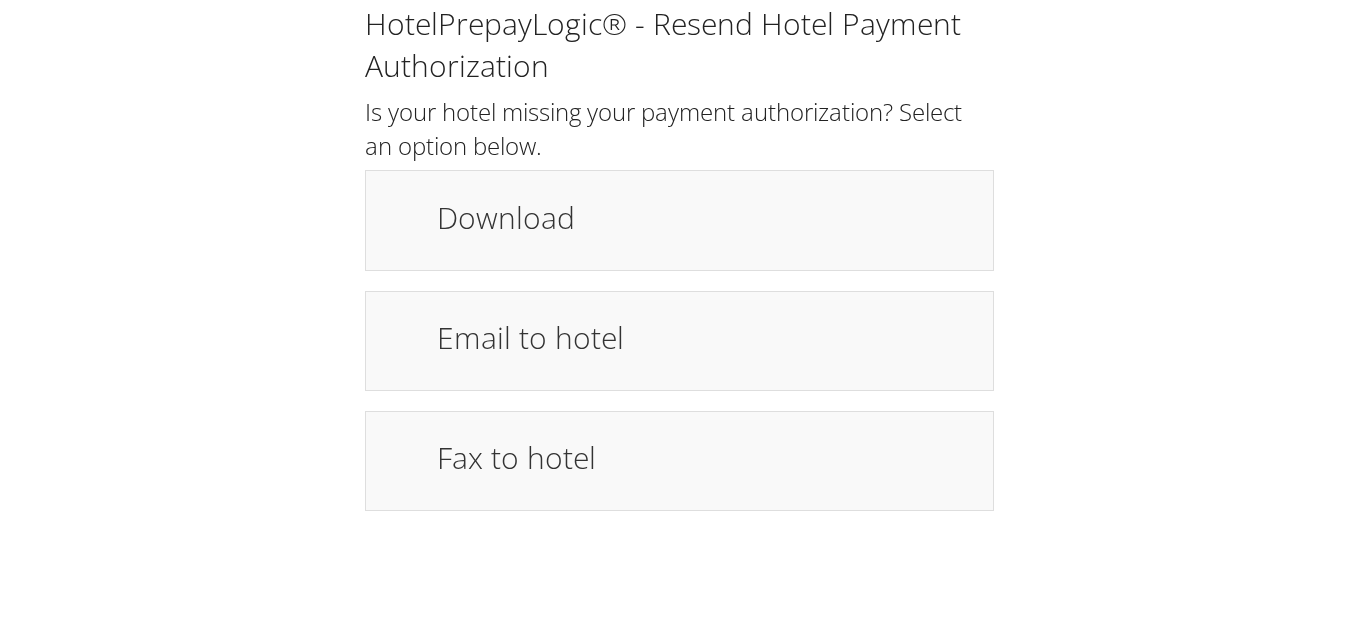 scroll, scrollTop: 0, scrollLeft: 0, axis: both 